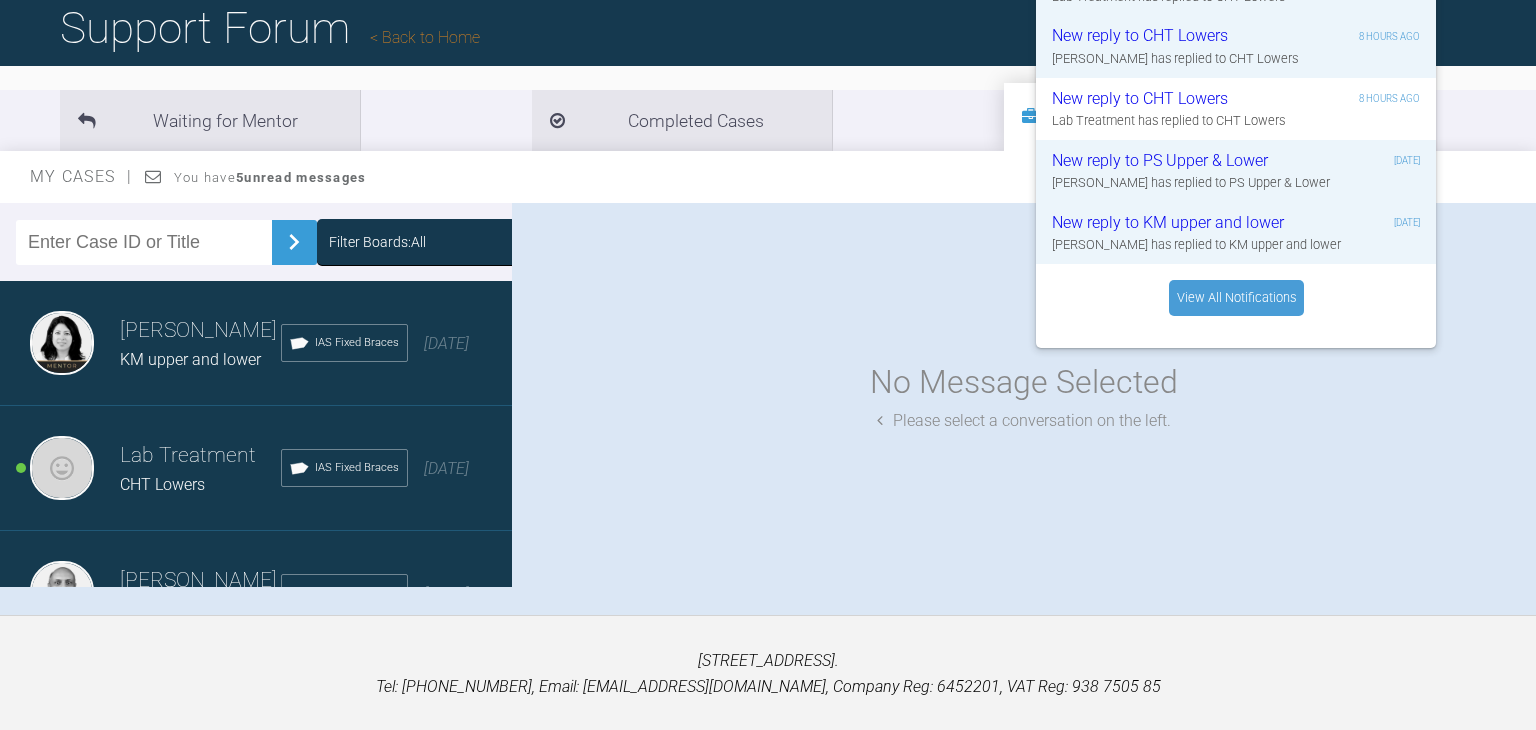 scroll, scrollTop: 156, scrollLeft: 0, axis: vertical 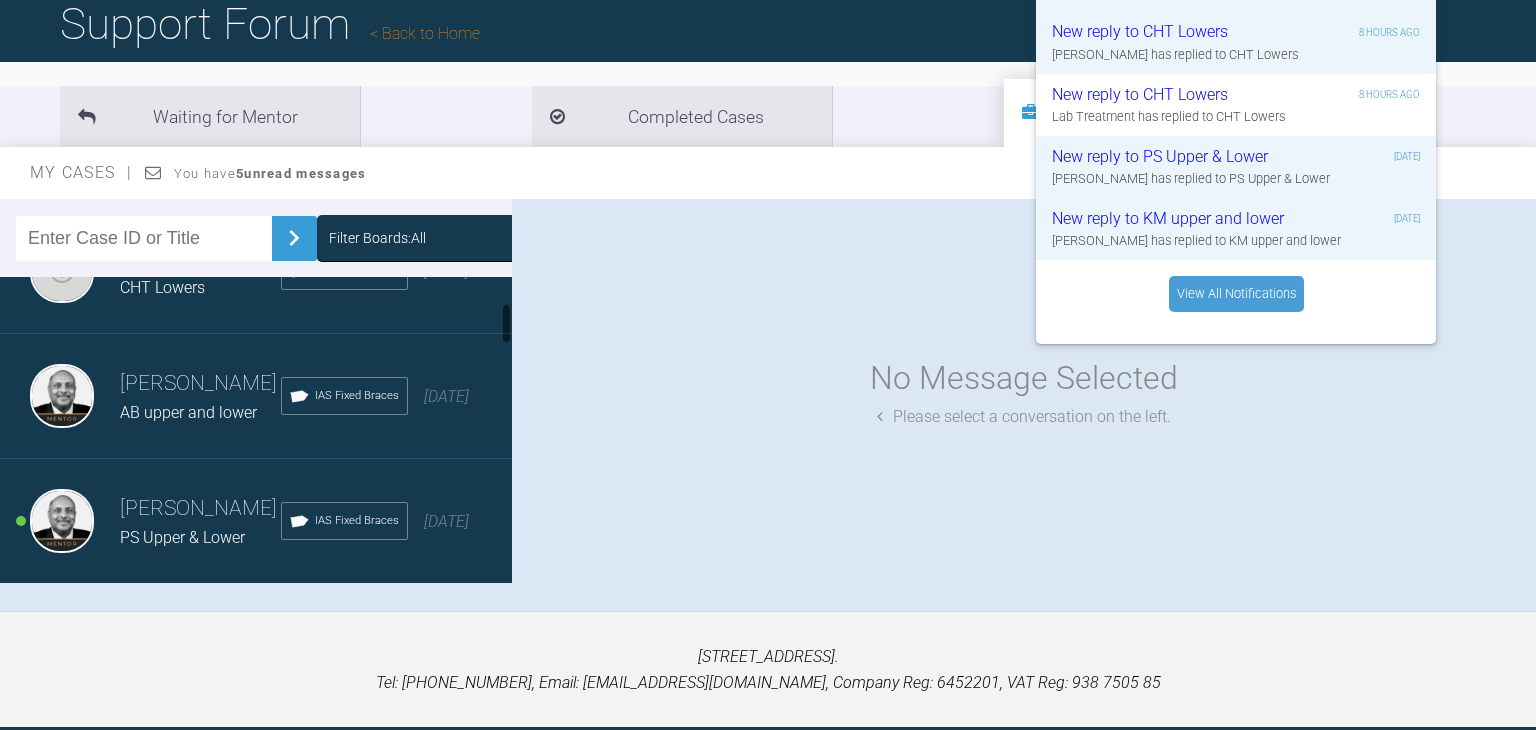 click on "AB upper and lower" at bounding box center [188, 412] 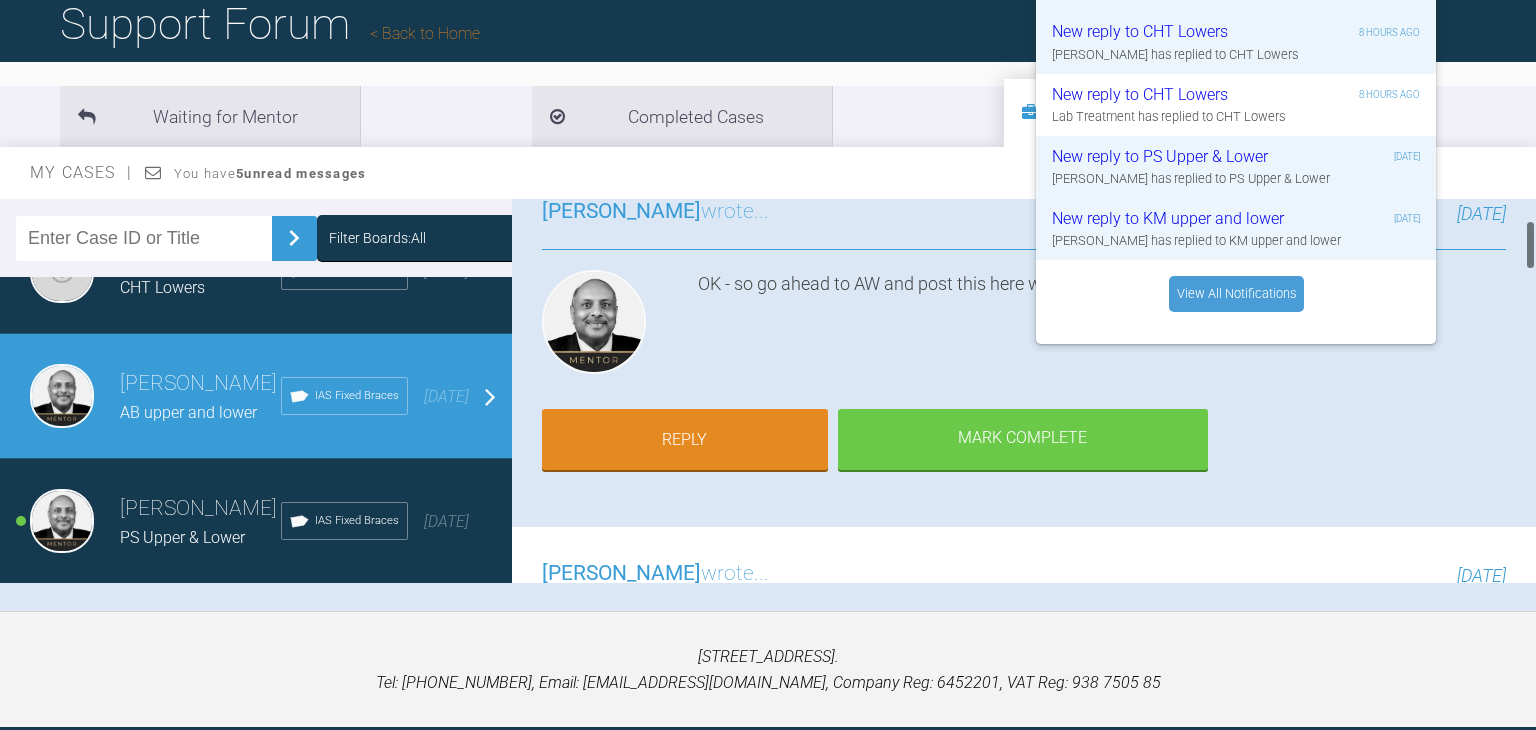 scroll, scrollTop: 160, scrollLeft: 0, axis: vertical 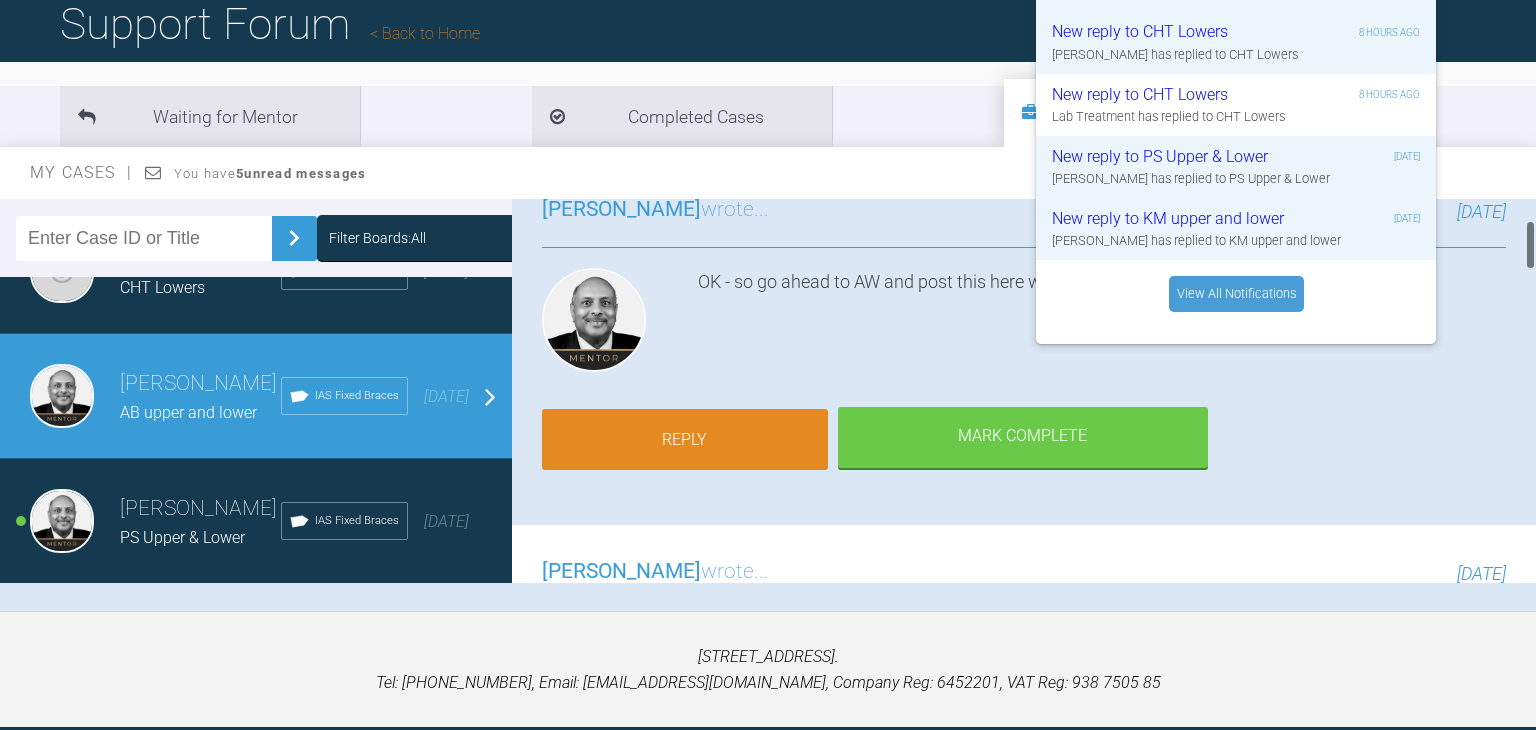 click on "Reply" at bounding box center (685, 440) 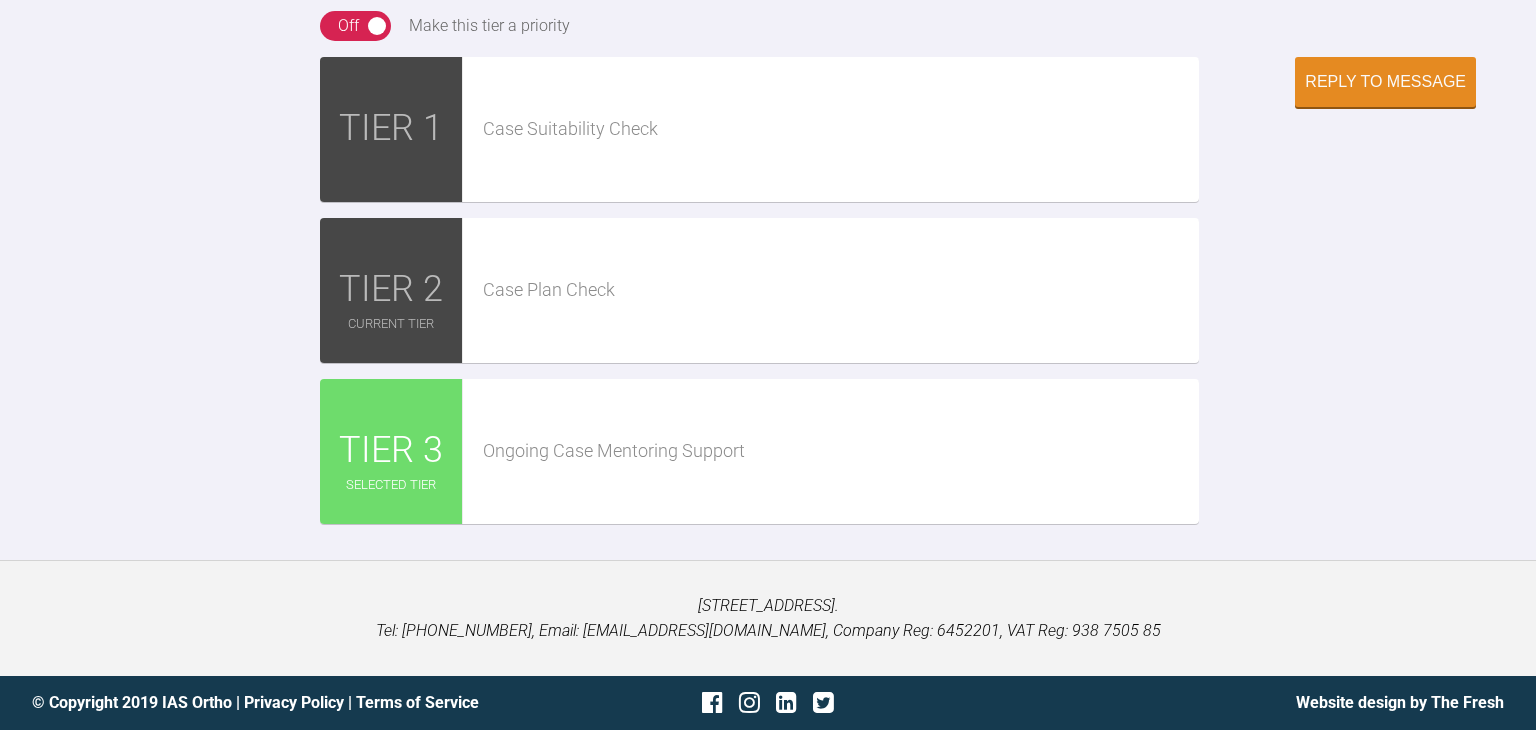 scroll, scrollTop: 4576, scrollLeft: 0, axis: vertical 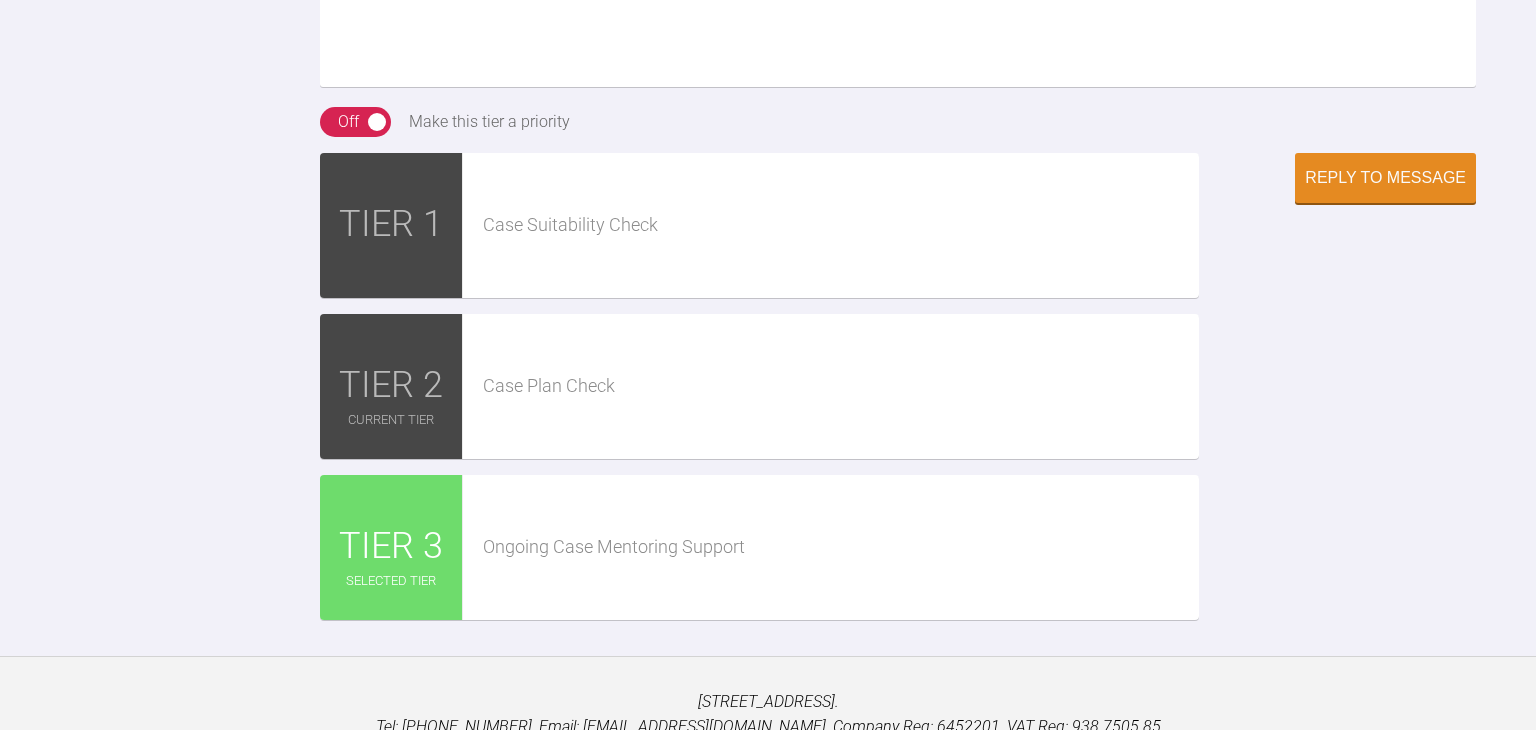 click at bounding box center [898, -112] 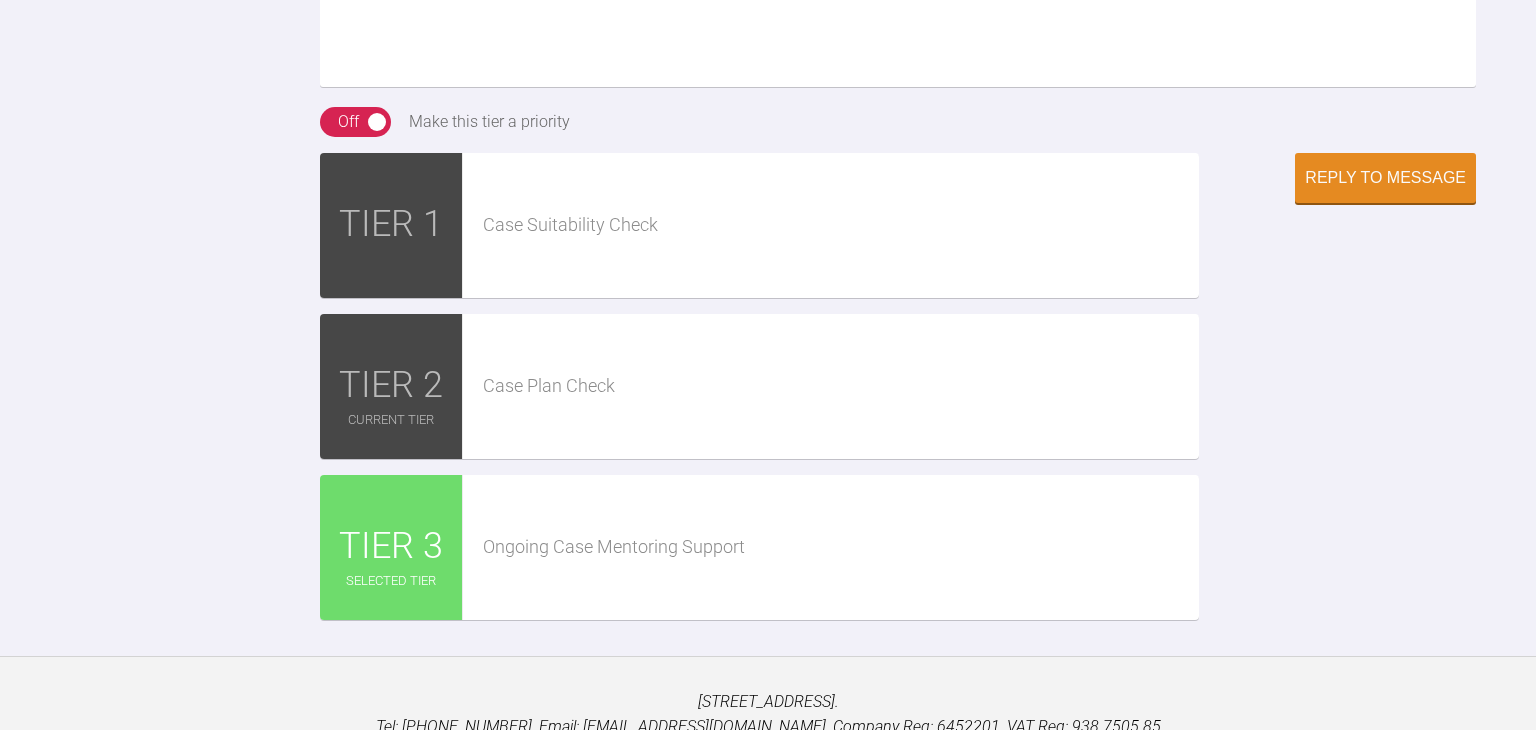 paste on "TOTAL SPACE CREATION Upper arch 1.0mm
TOTAL SPACE CREATION Lower arch 3.4mm
With have aligned both arches.
Lumina brackets have been used as requested.
PPR and IPR will be required for this case.
The posterior brackets have been placed in a neutral position.
[MEDICAL_DATA] may be required to finalise treatment." 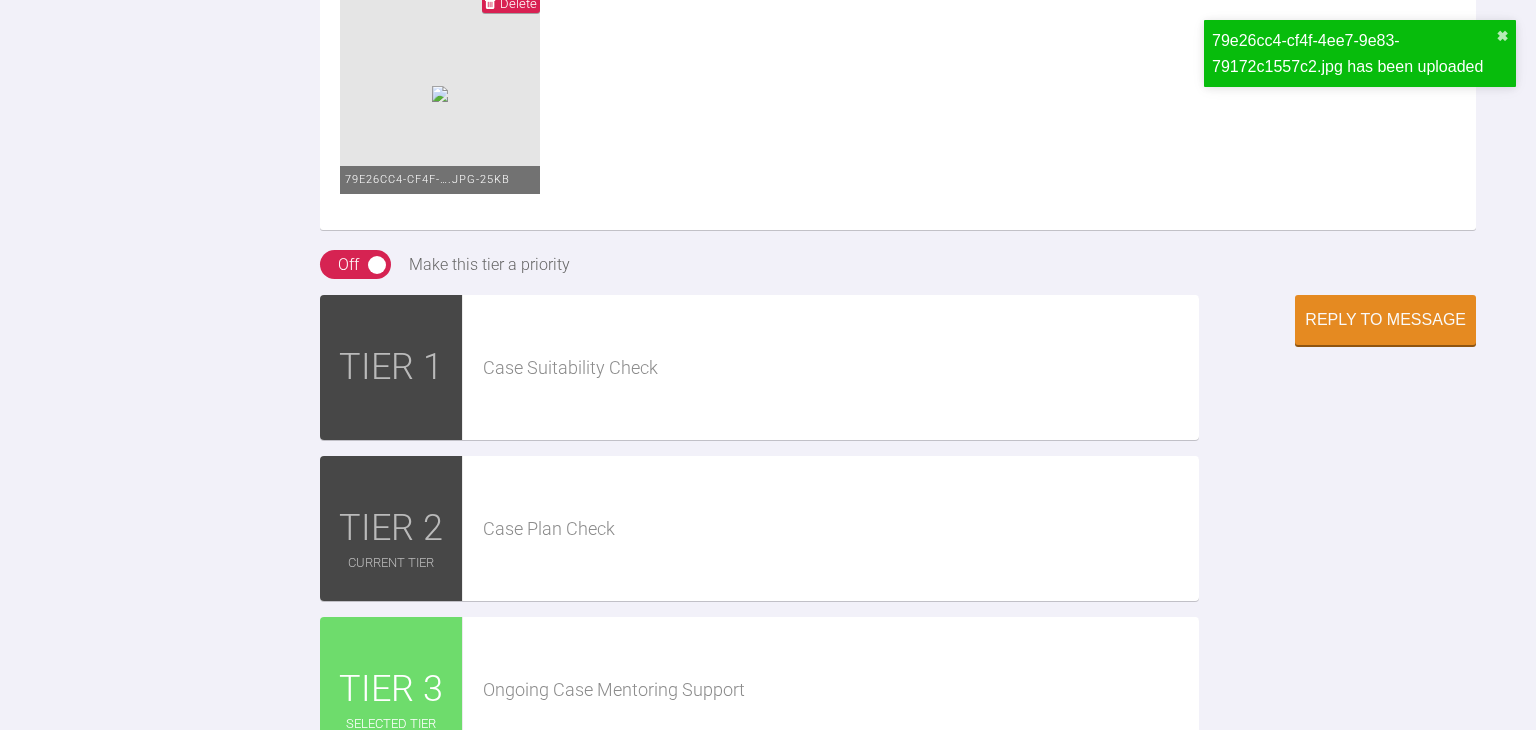 click at bounding box center (898, -178) 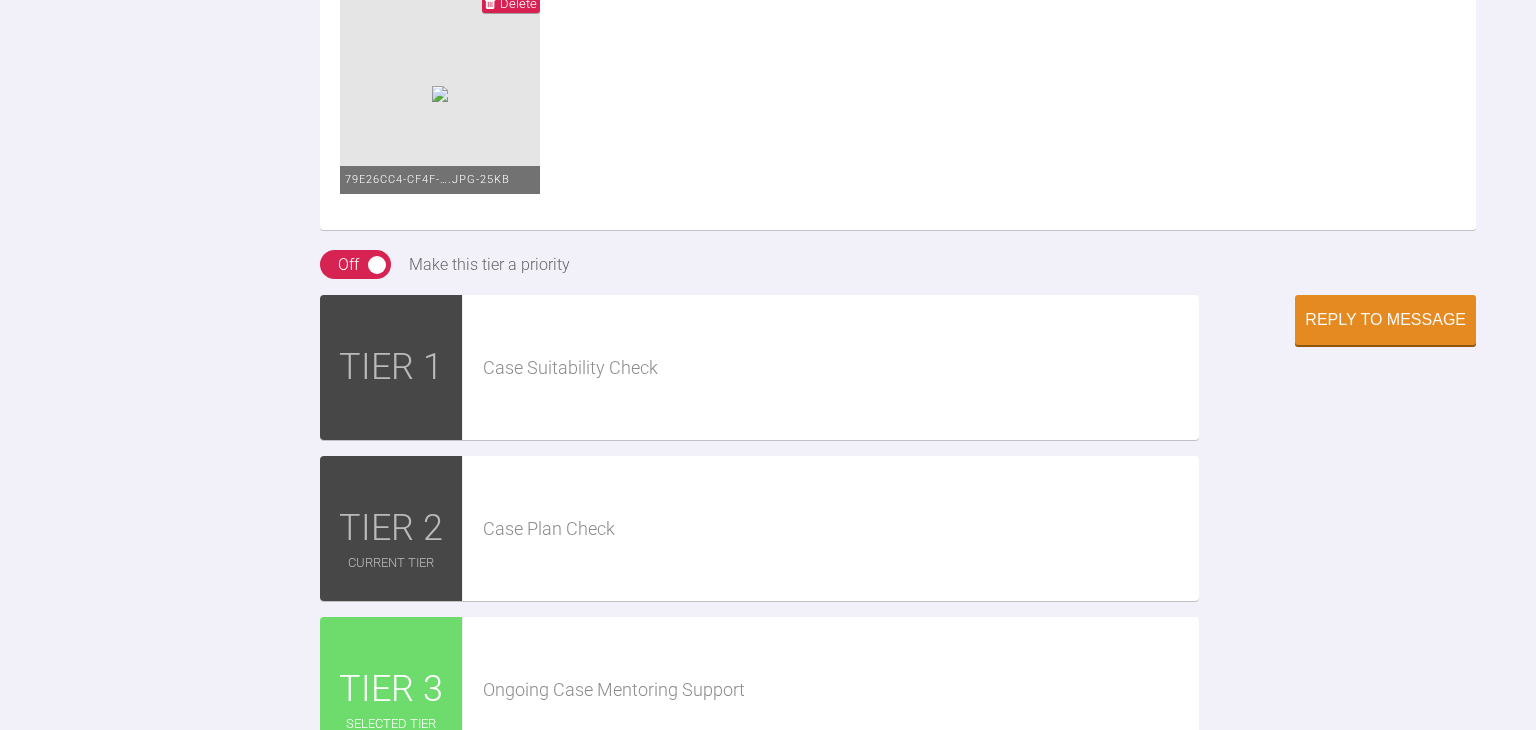 click at bounding box center [898, -178] 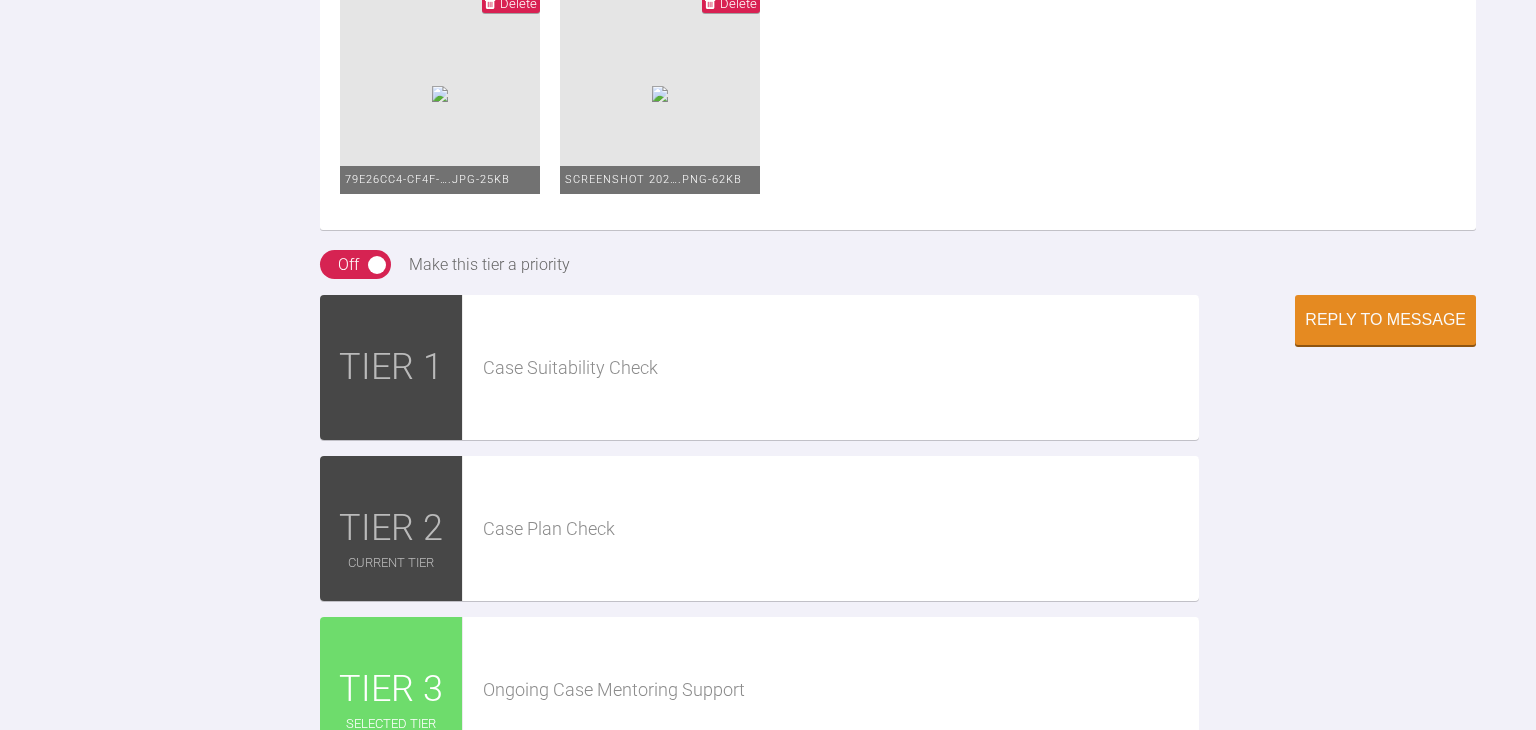 click on "Hello,
Can you see the Archwise here? [URL][DOMAIN_NAME][DOMAIN_NAME]
Additional Details:
TOTAL SPACE CREATION Upper arch 1.0mm
TOTAL SPACE CREATION Lower arch 3.4mm
With have aligned both arches.
Lumina brackets have been used as requested.
PPR and IPR will be required for this case.
The posterior brackets have been placed in a neutral position.
[MEDICAL_DATA] may be required to finalise treatment."
Many Thanks,
[PERSON_NAME]" at bounding box center (898, -371) 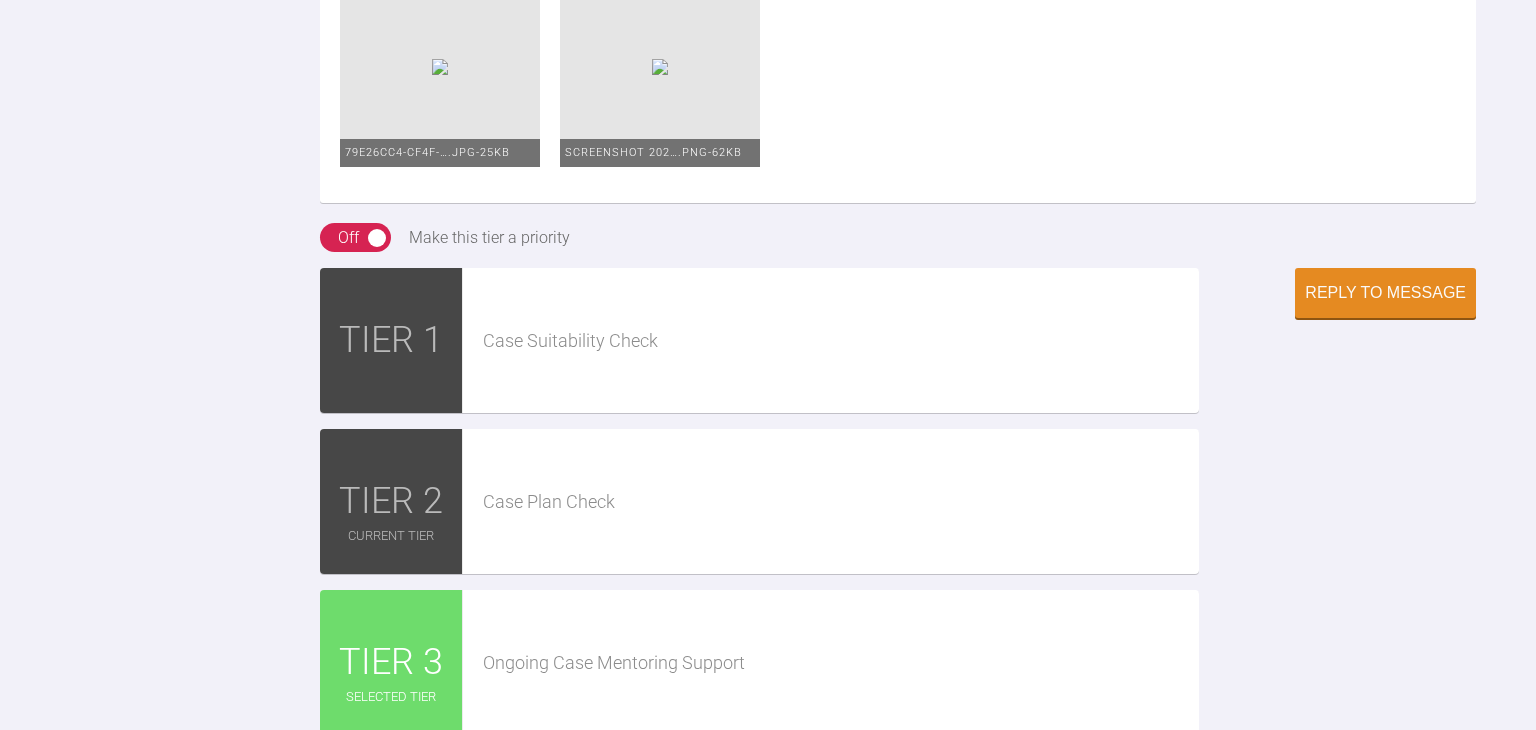 scroll, scrollTop: 4836, scrollLeft: 0, axis: vertical 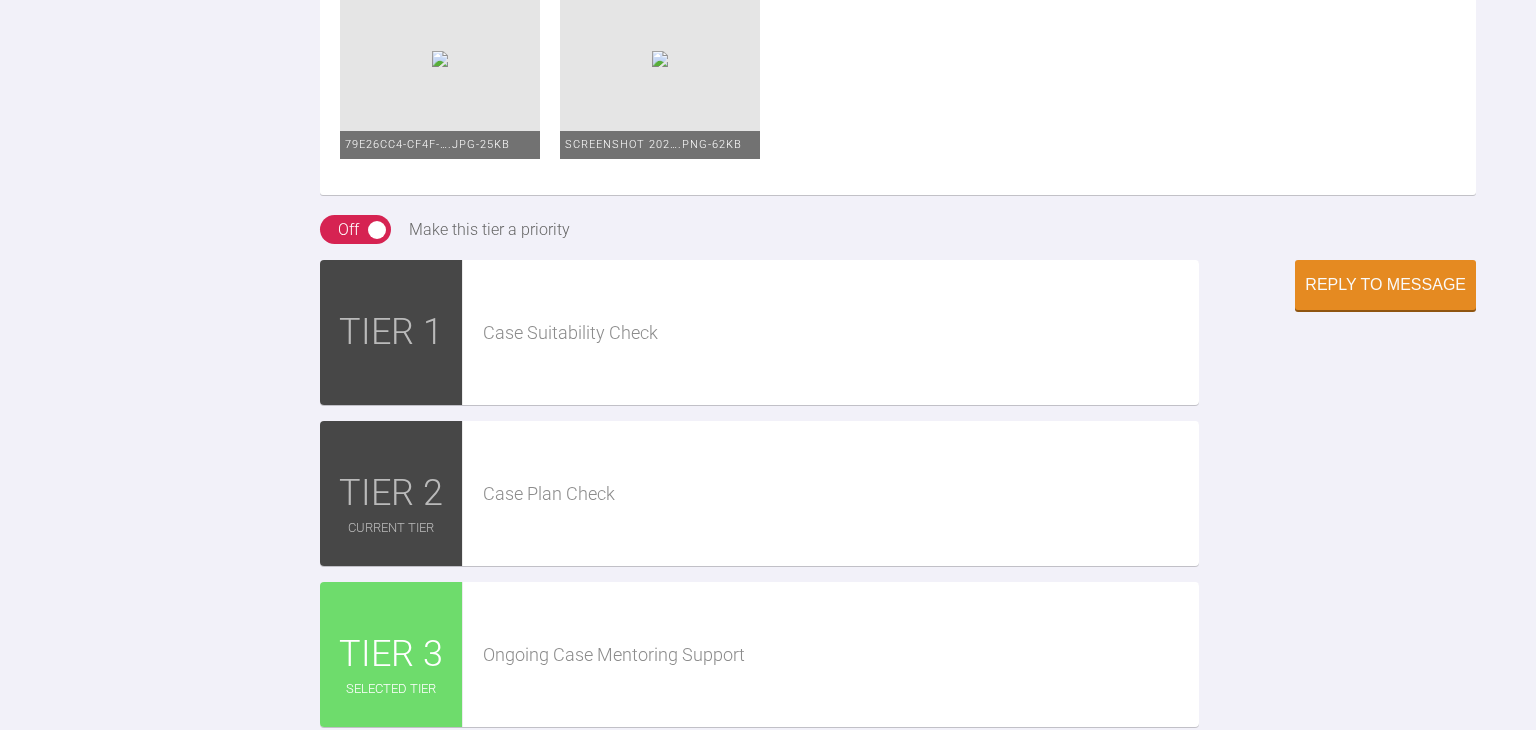 type on "Hello,
Can you see the Archwize here? [URL][DOMAIN_NAME][DOMAIN_NAME]
Additional Details:
TOTAL SPACE CREATION Upper arch 1.0mm
TOTAL SPACE CREATION Lower arch 3.4mm
With have aligned both arches.
Lumina brackets have been used as requested.
PPR and IPR will be required for this case.
The posterior brackets have been placed in a neutral position.
[MEDICAL_DATA] may be required to finalise treatment."
Have uploaded PPR/IPR diagrams.
Many Thanks,
[PERSON_NAME]" 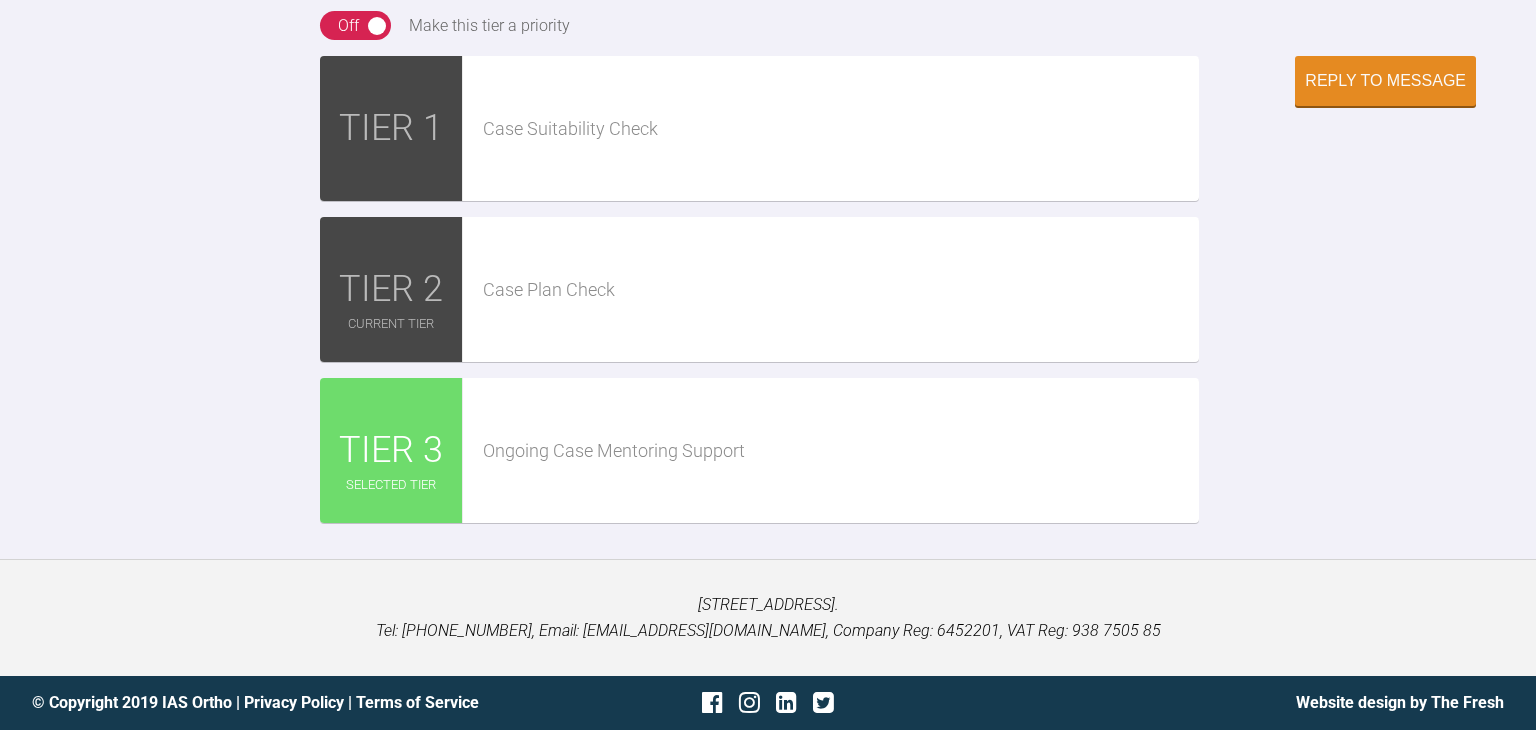 scroll, scrollTop: 5412, scrollLeft: 0, axis: vertical 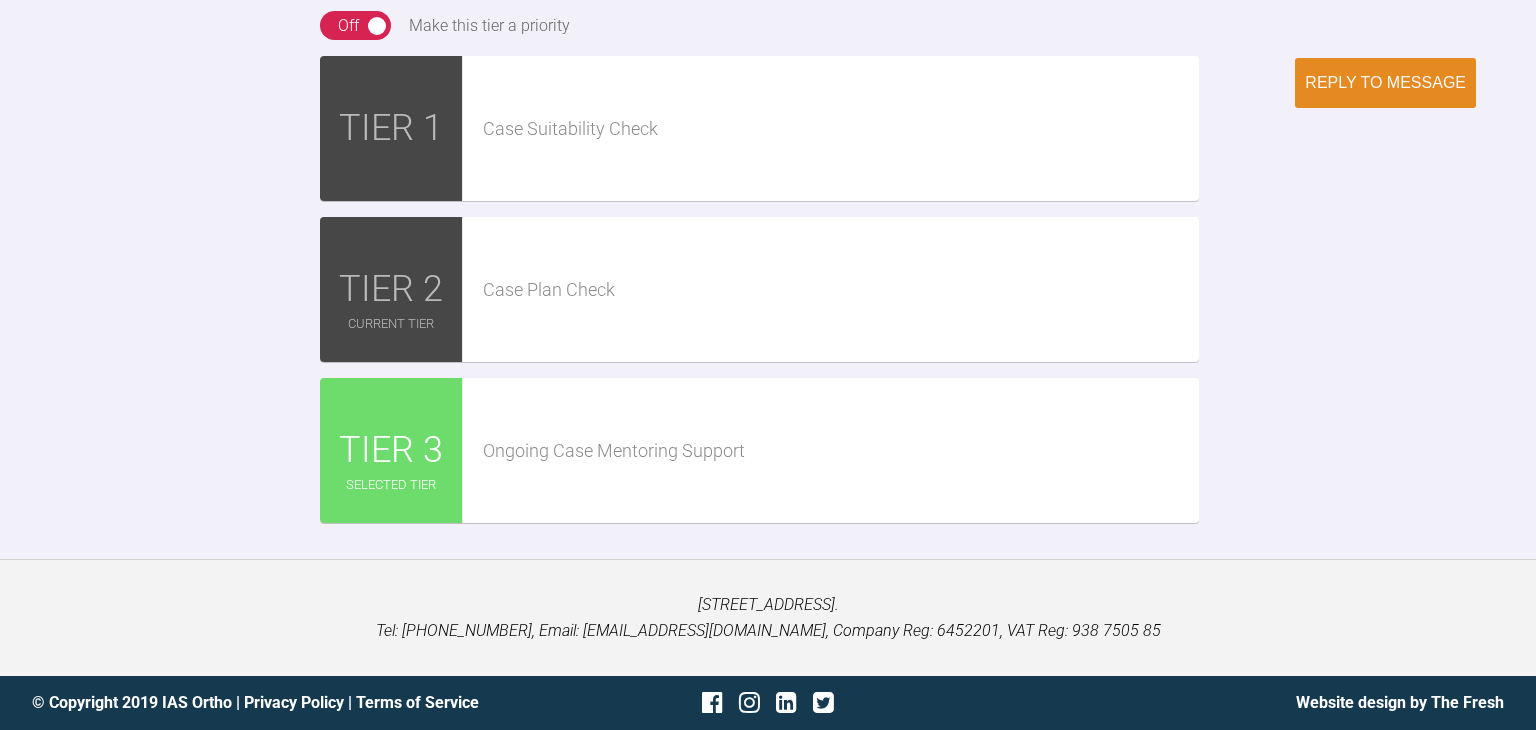 click on "Reply to Message" at bounding box center (1385, 83) 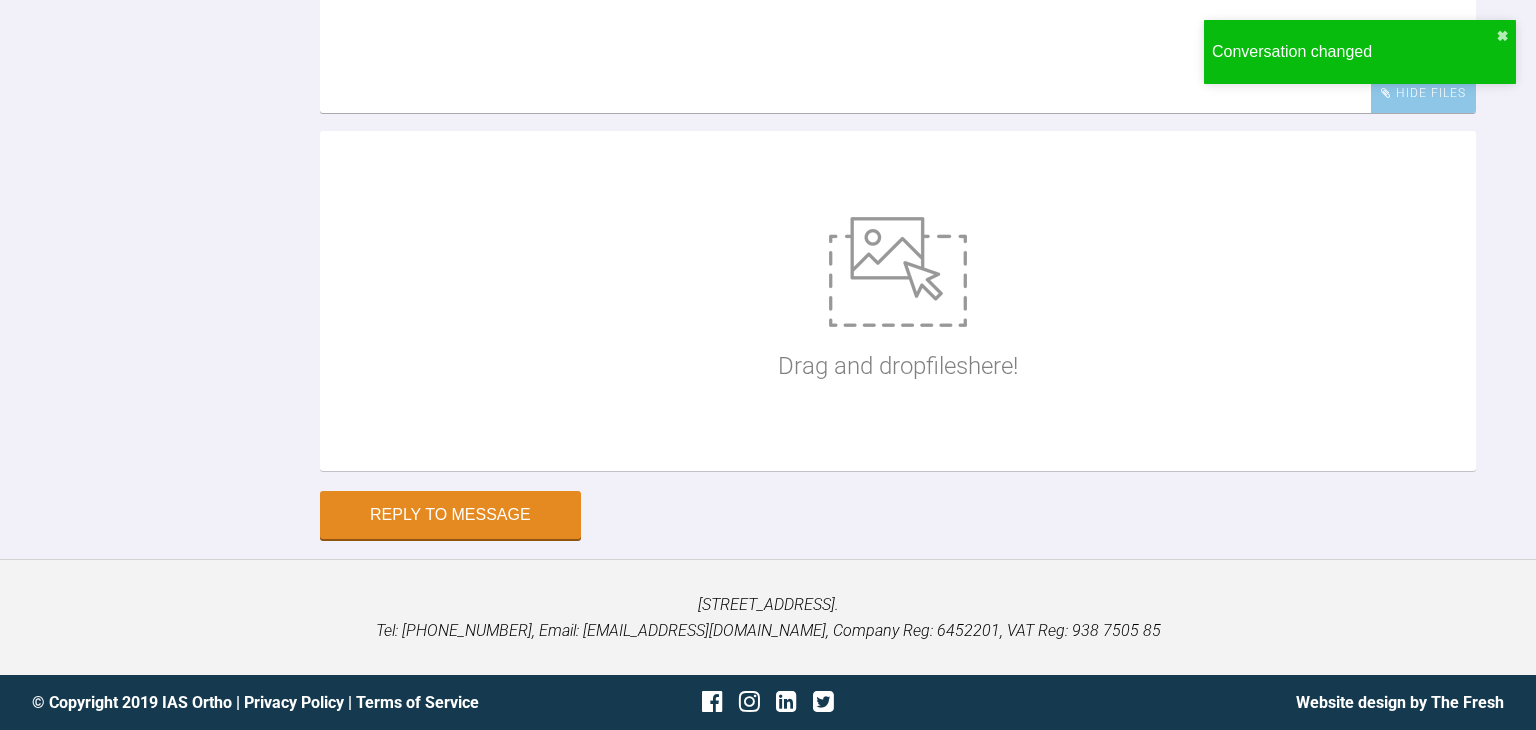 scroll, scrollTop: 5032, scrollLeft: 0, axis: vertical 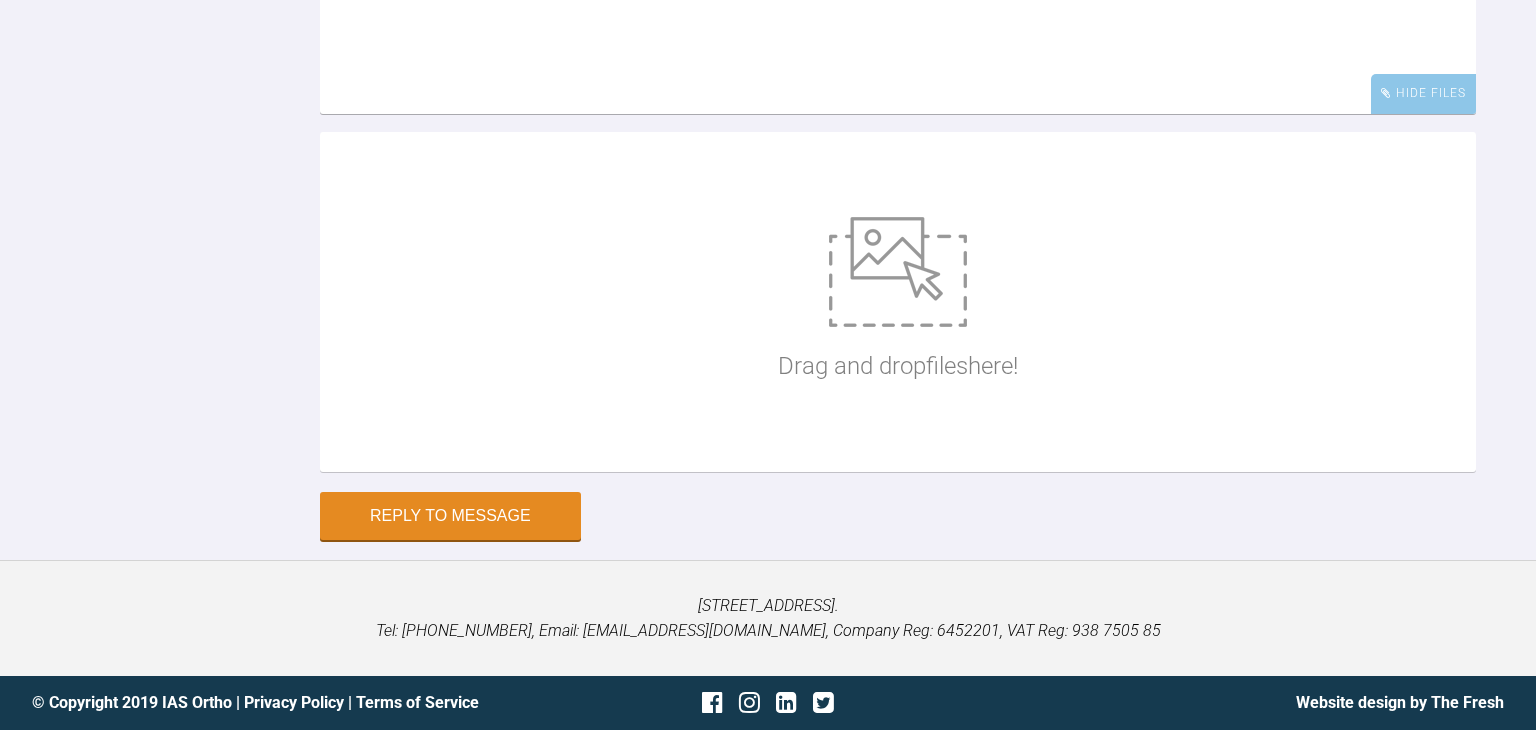 click at bounding box center (970, -280) 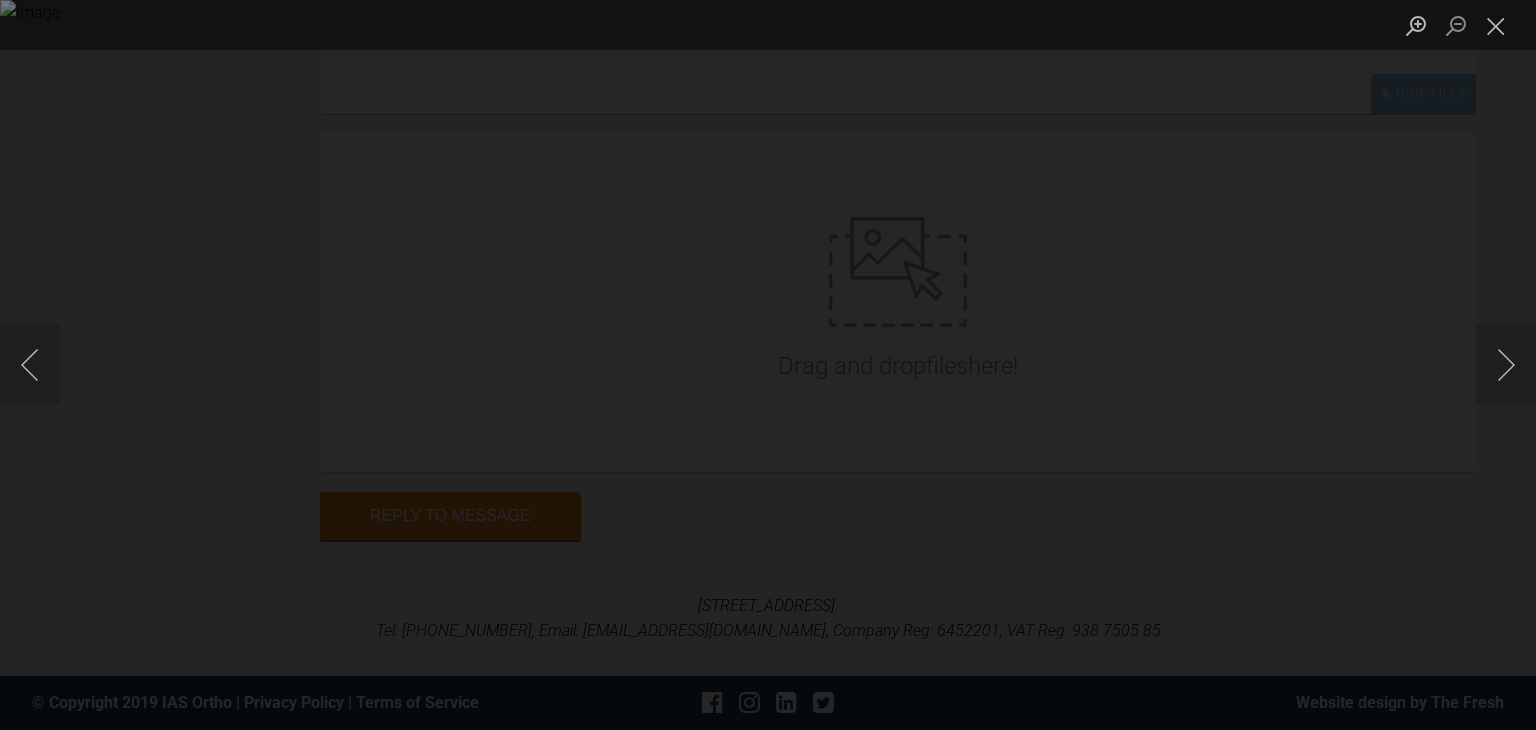 click at bounding box center [768, 365] 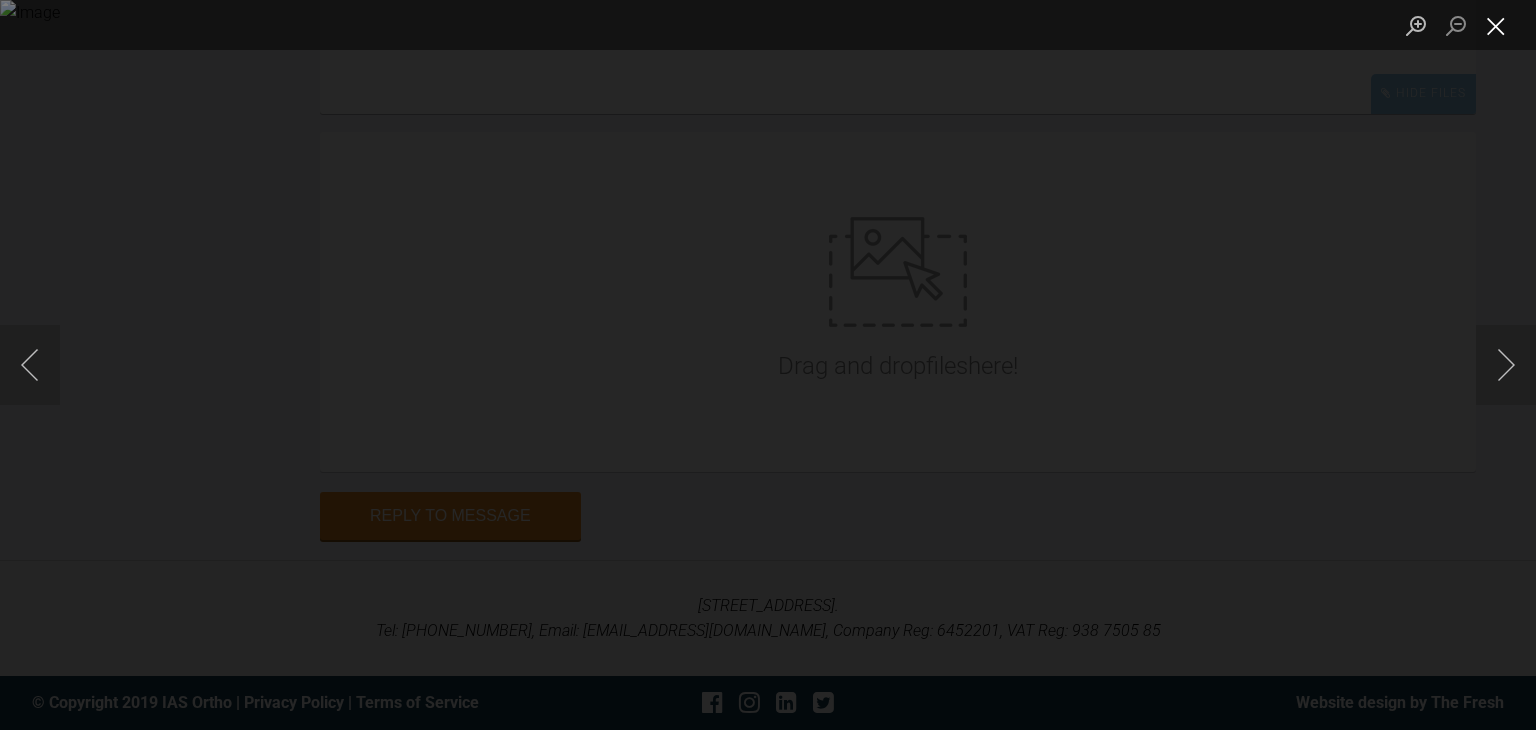 click at bounding box center [1496, 25] 